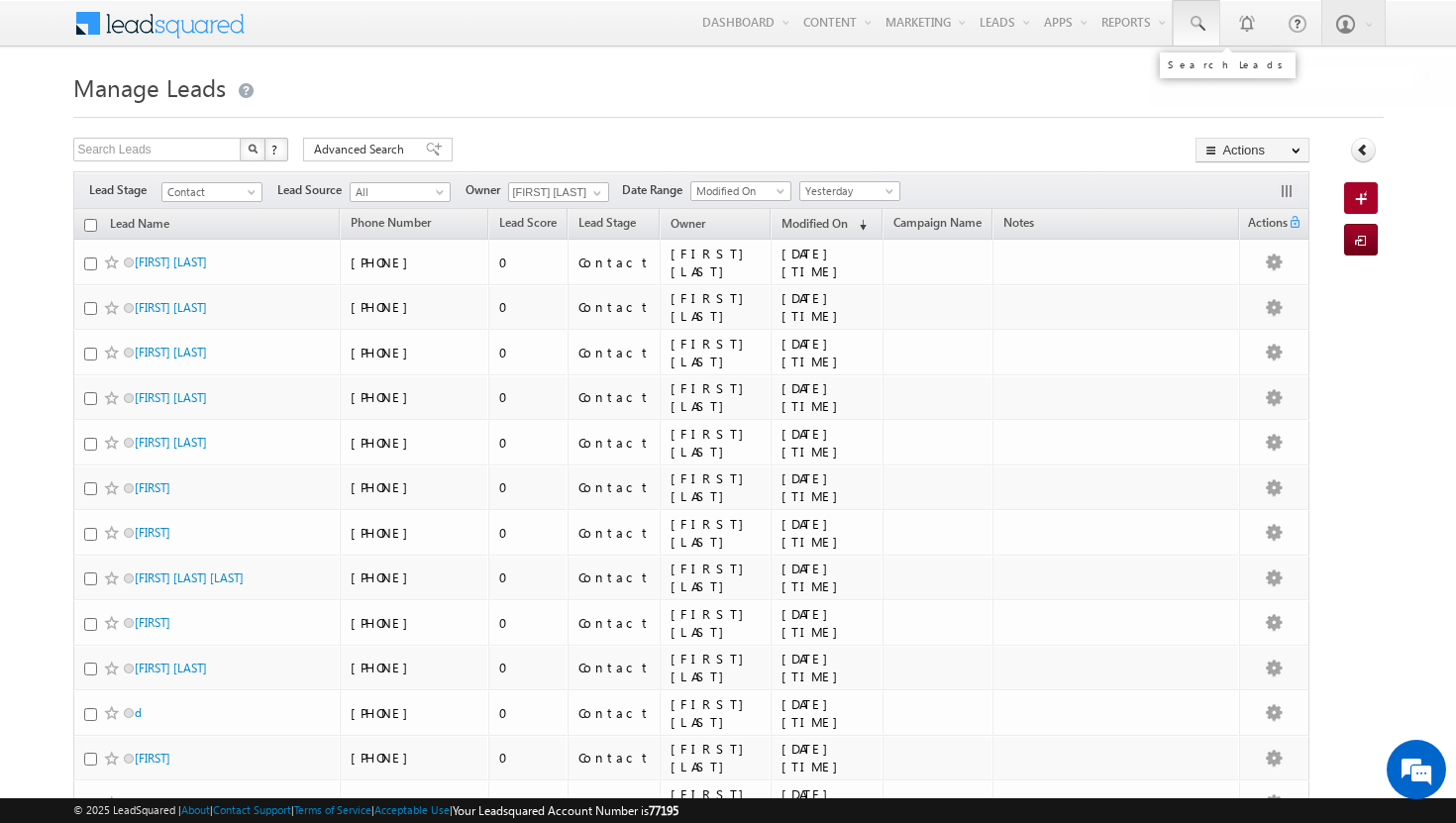 scroll, scrollTop: 0, scrollLeft: 0, axis: both 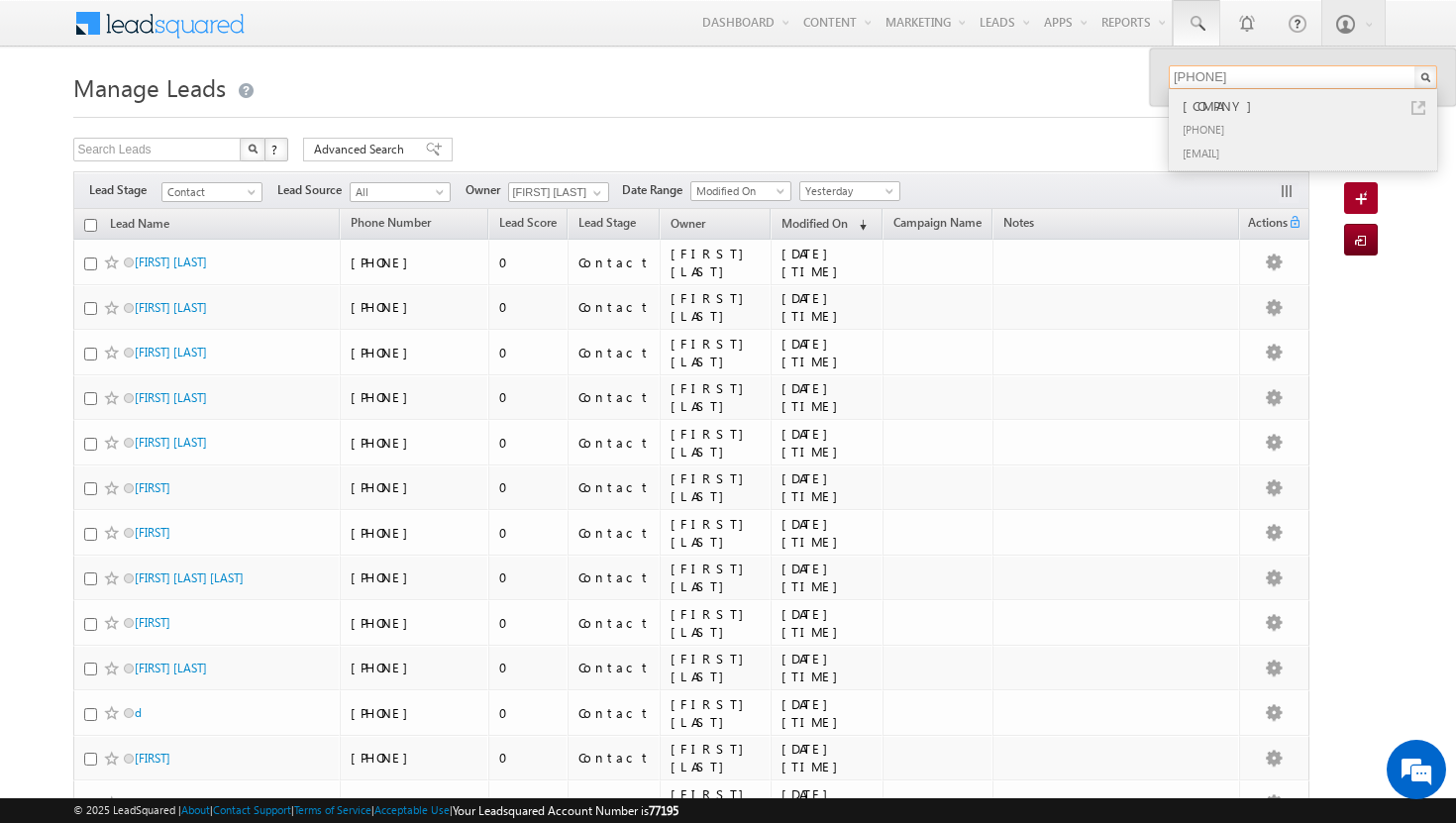 type on "[PHONE]" 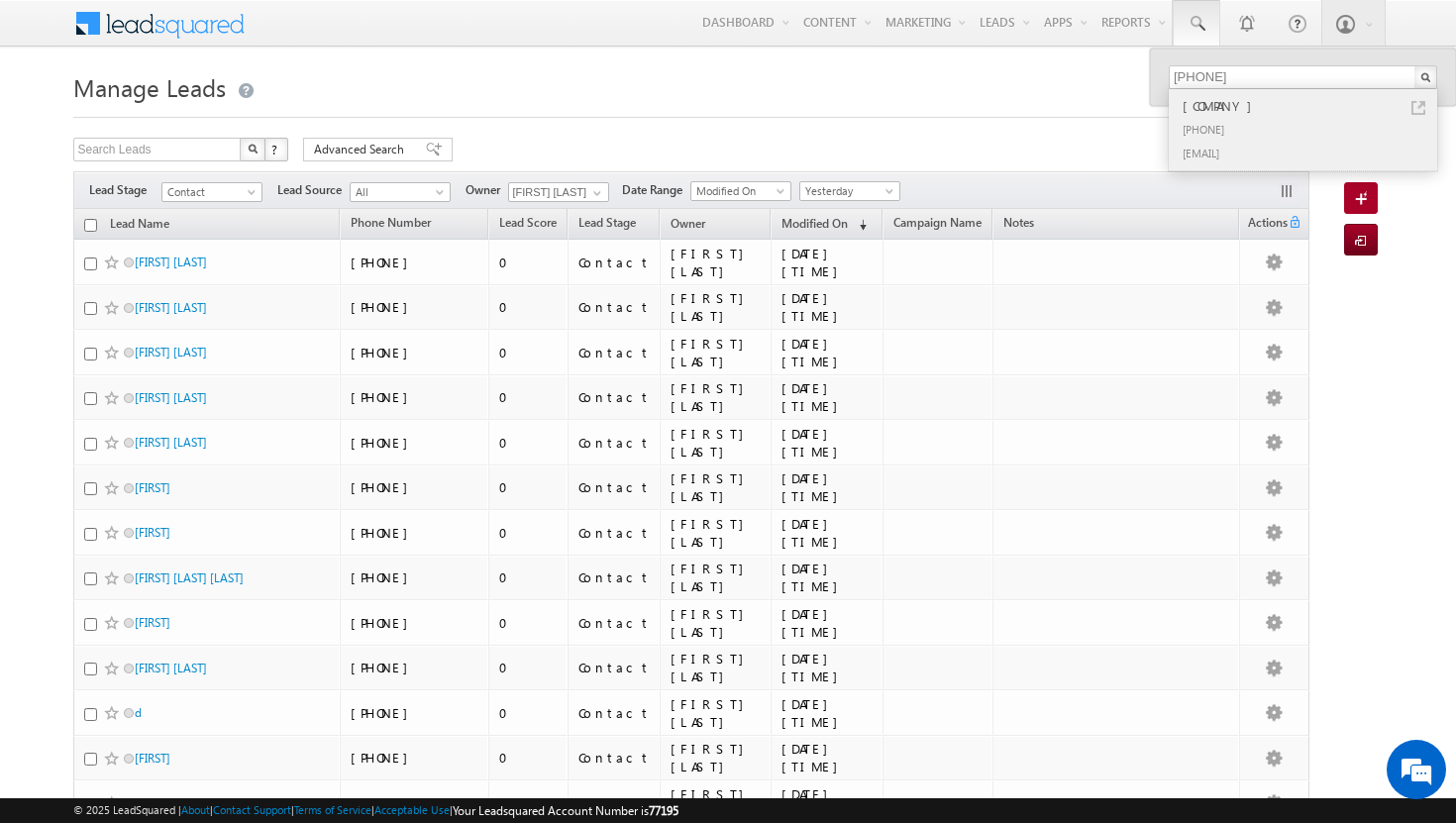 click on "[COMPANY]" at bounding box center [1311, 106] 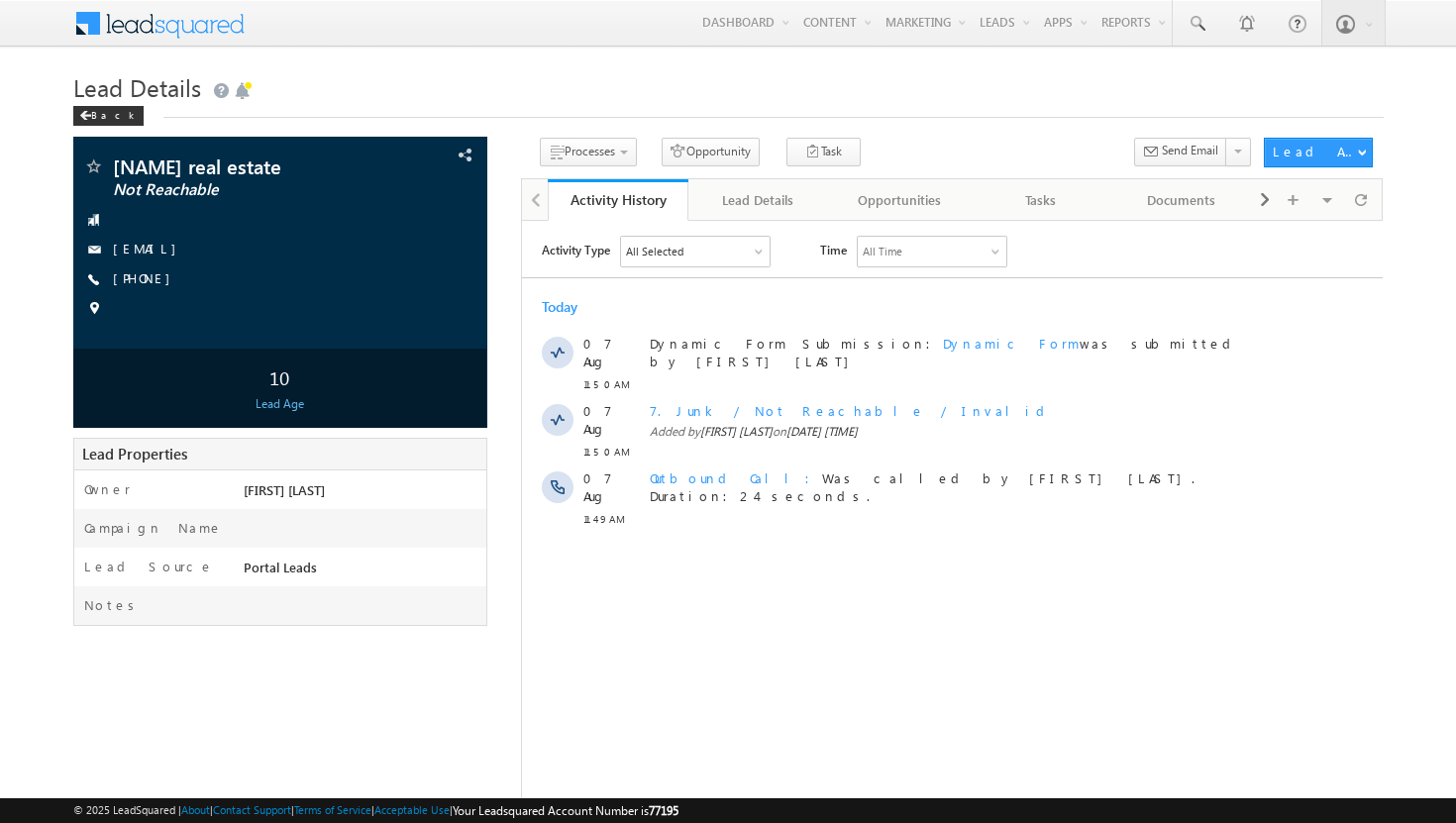 scroll, scrollTop: 0, scrollLeft: 0, axis: both 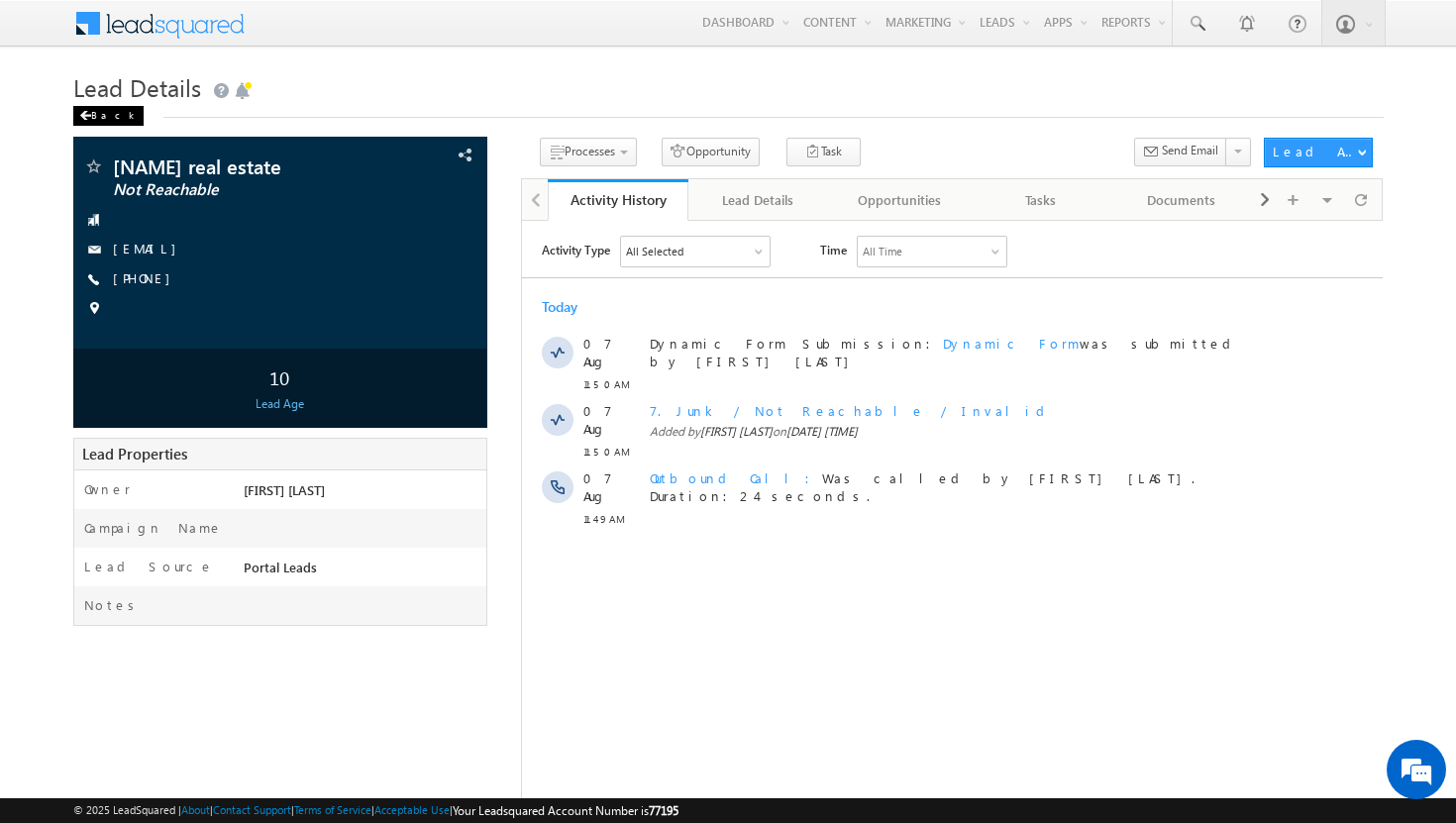 click on "Back" at bounding box center [108, 116] 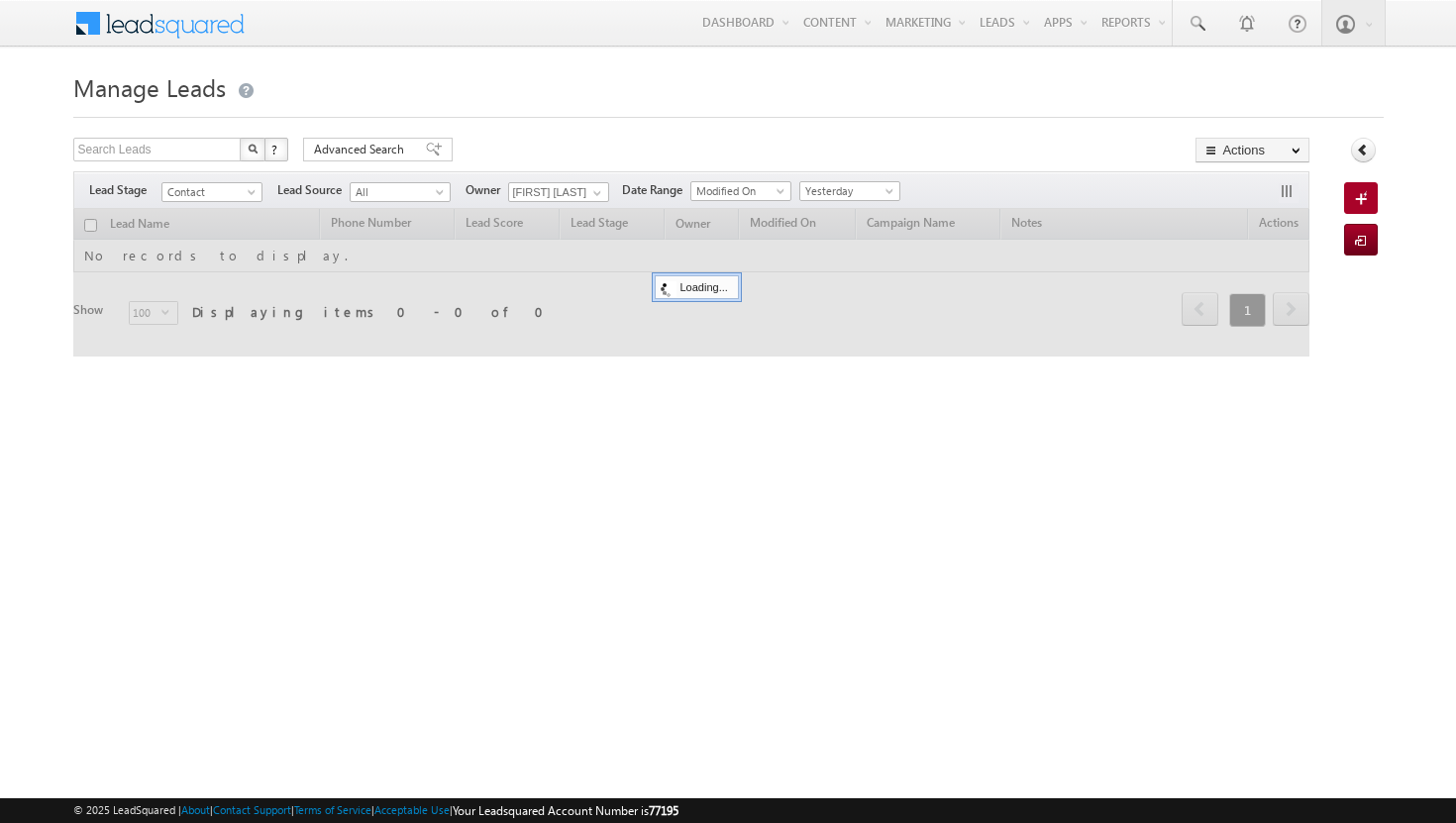 scroll, scrollTop: 0, scrollLeft: 0, axis: both 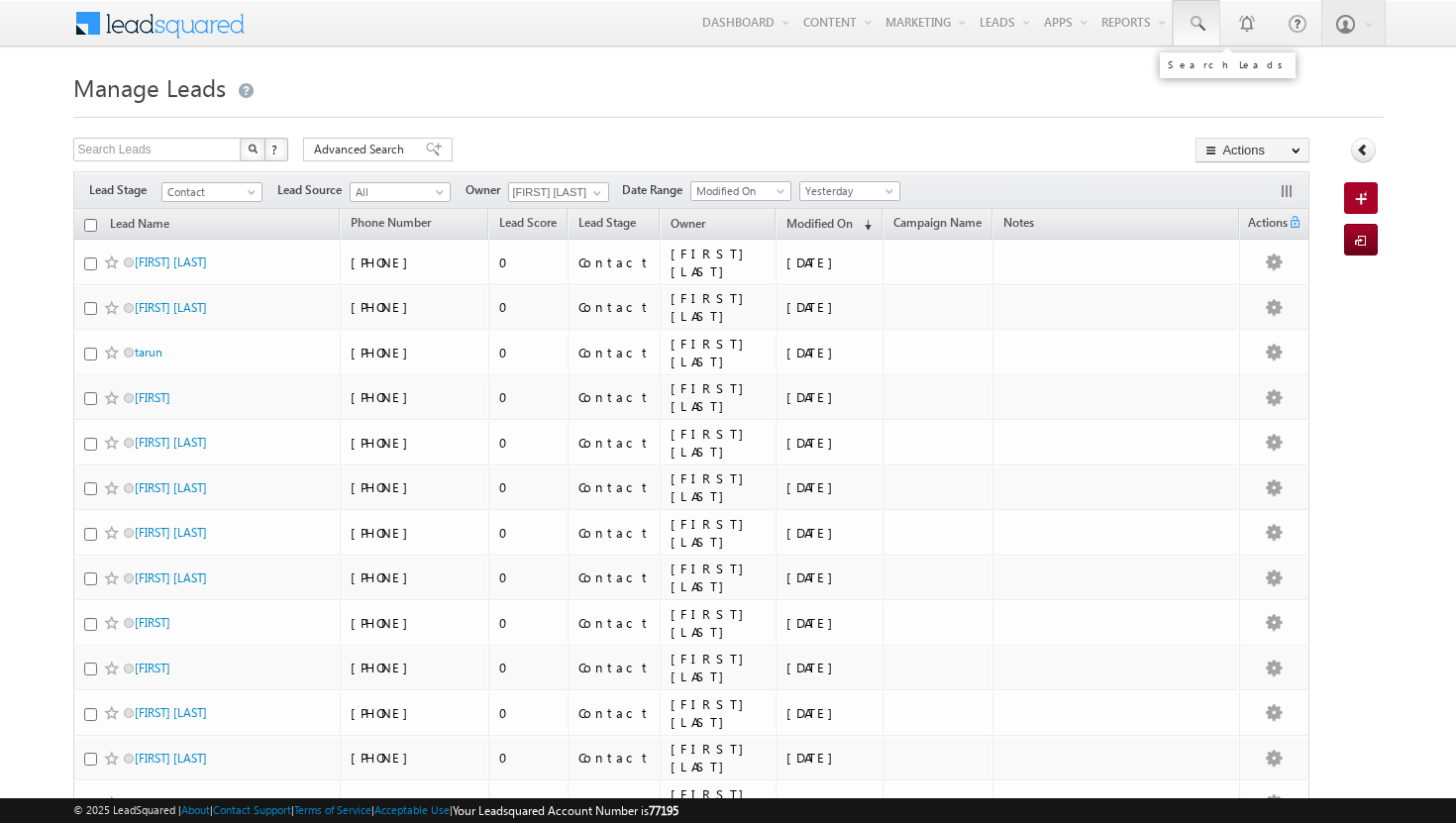 click at bounding box center (1196, 24) 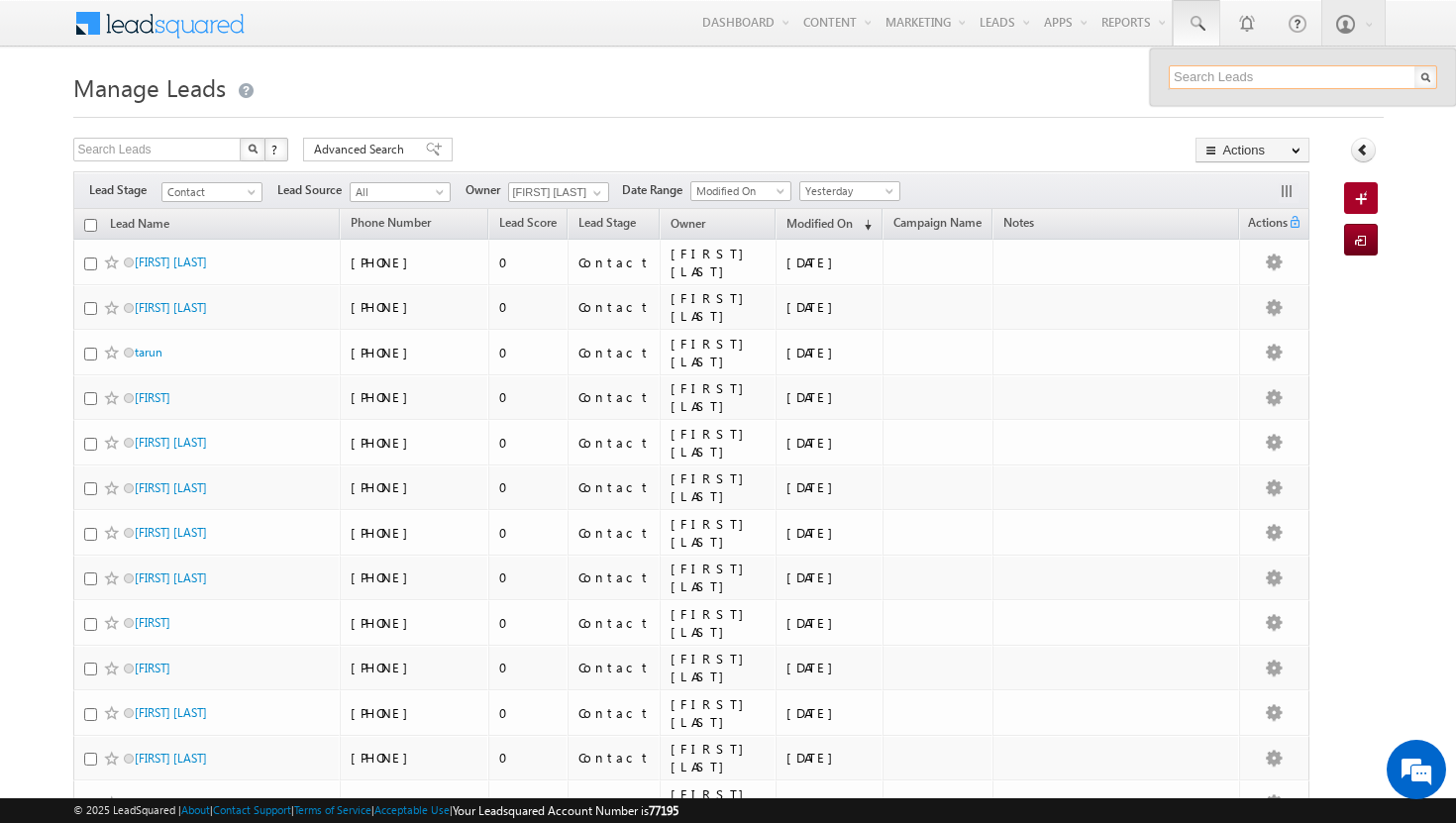 click at bounding box center [1302, 77] 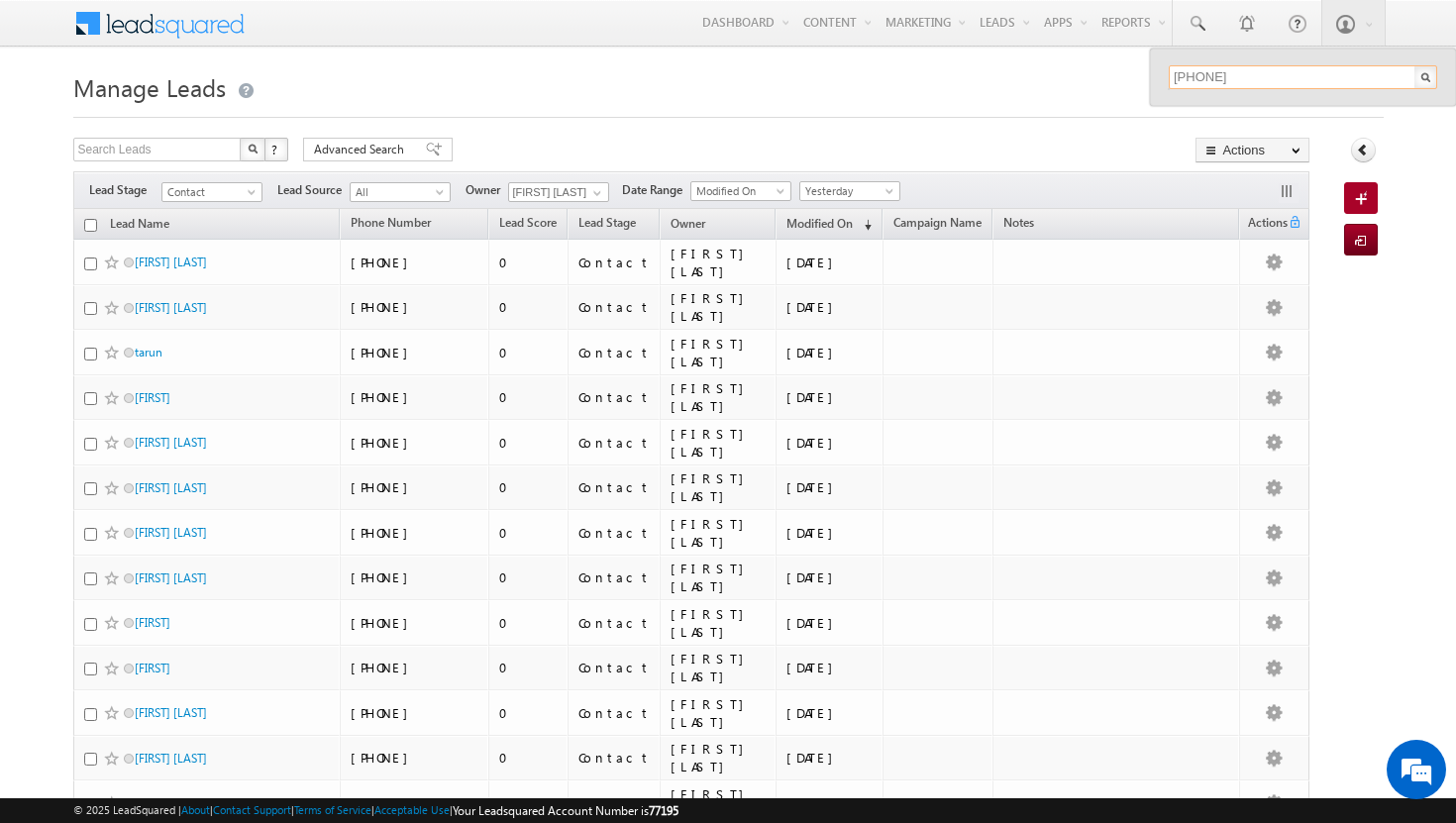 scroll, scrollTop: 0, scrollLeft: 0, axis: both 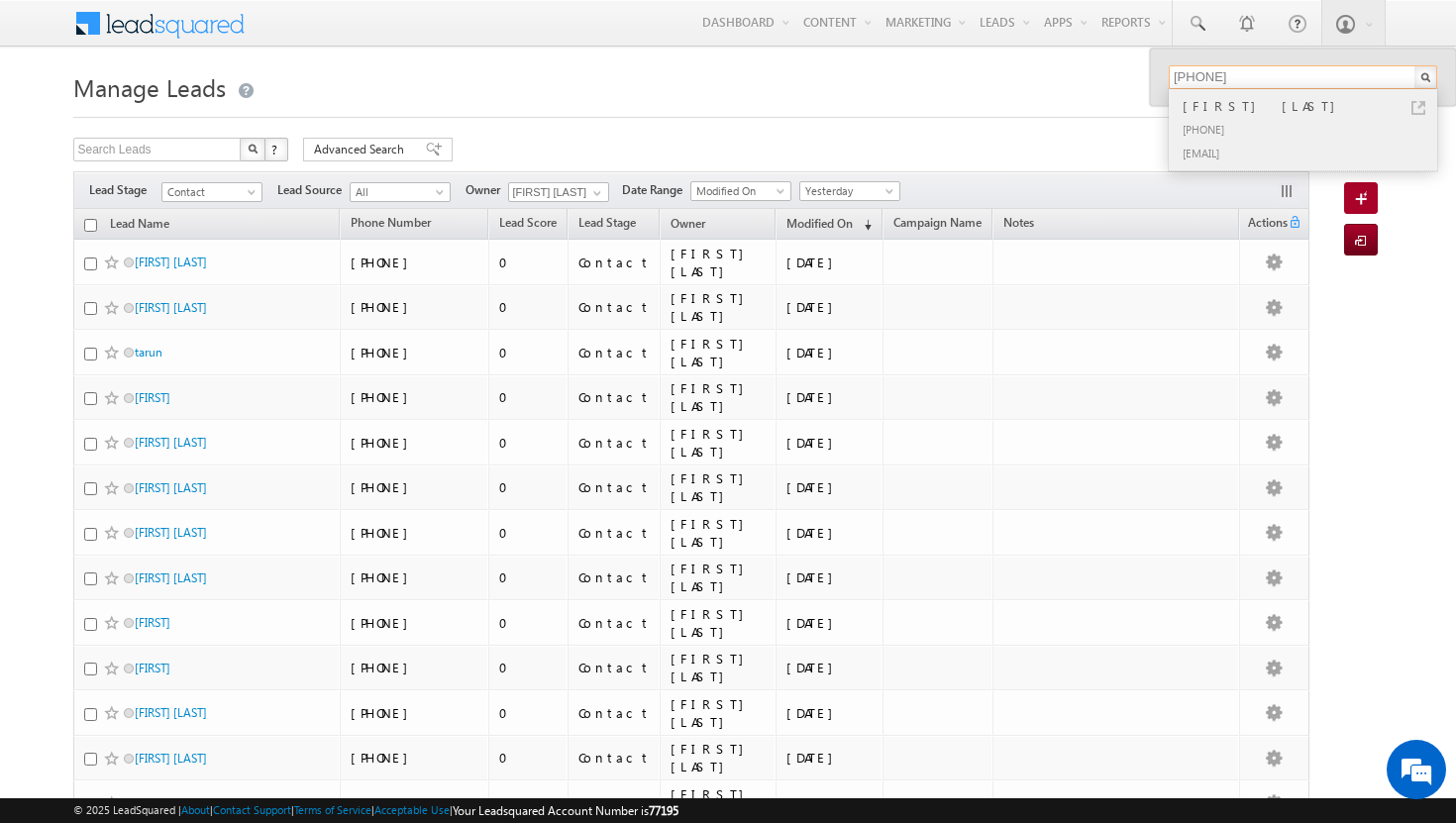 type on "+9715 54722528" 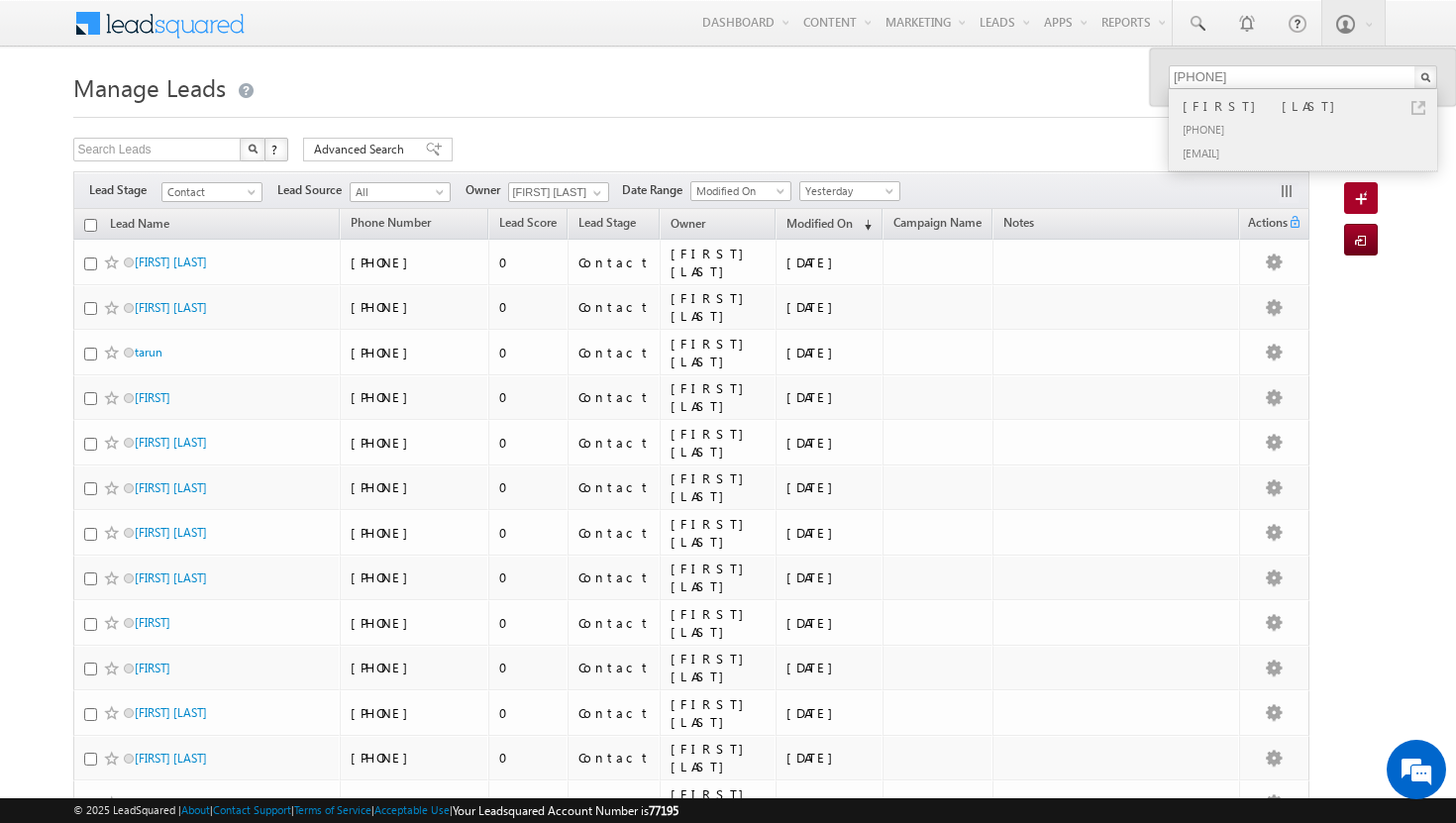 click on "+971-554722528" at bounding box center [1311, 129] 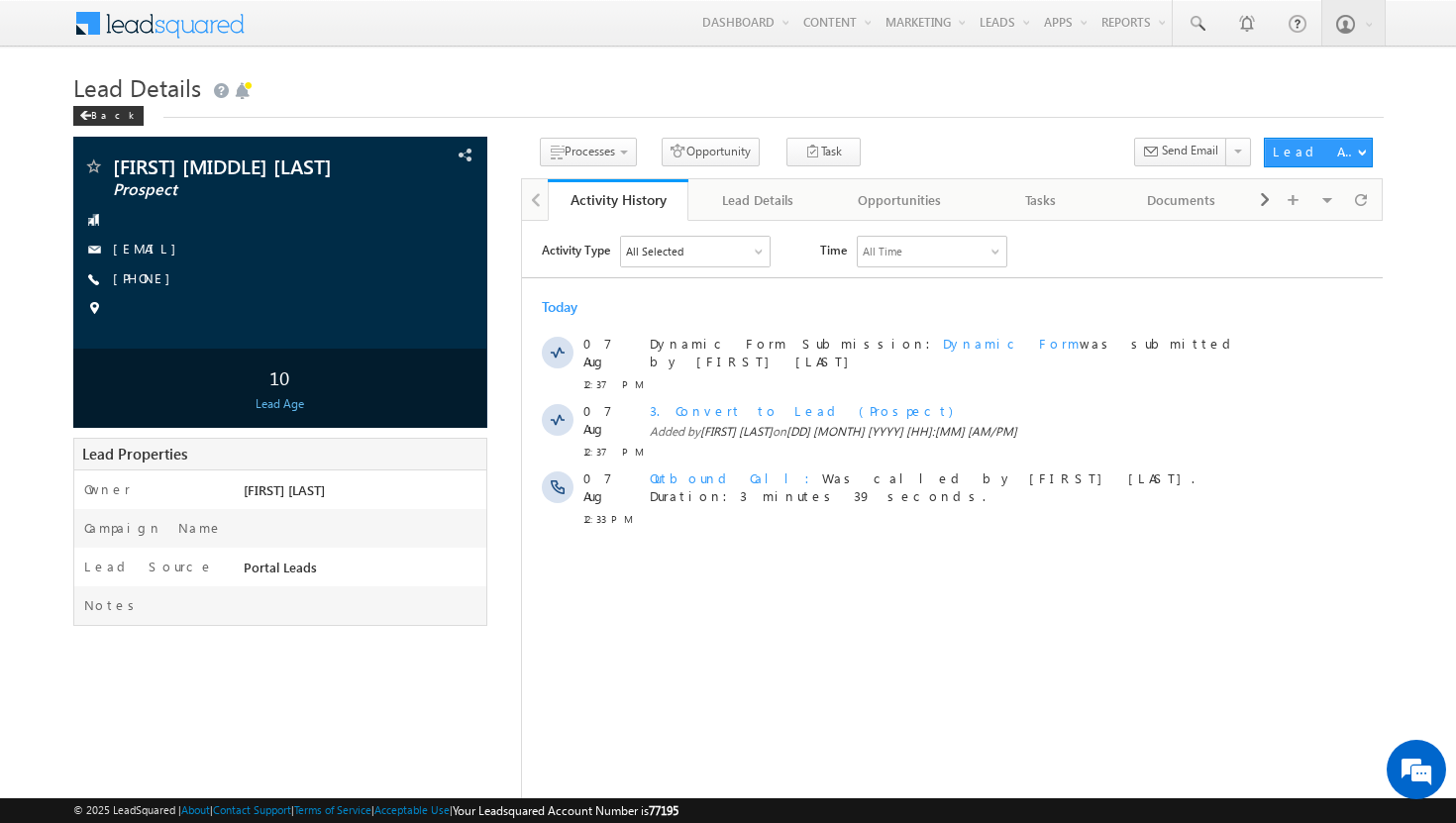 scroll, scrollTop: 0, scrollLeft: 0, axis: both 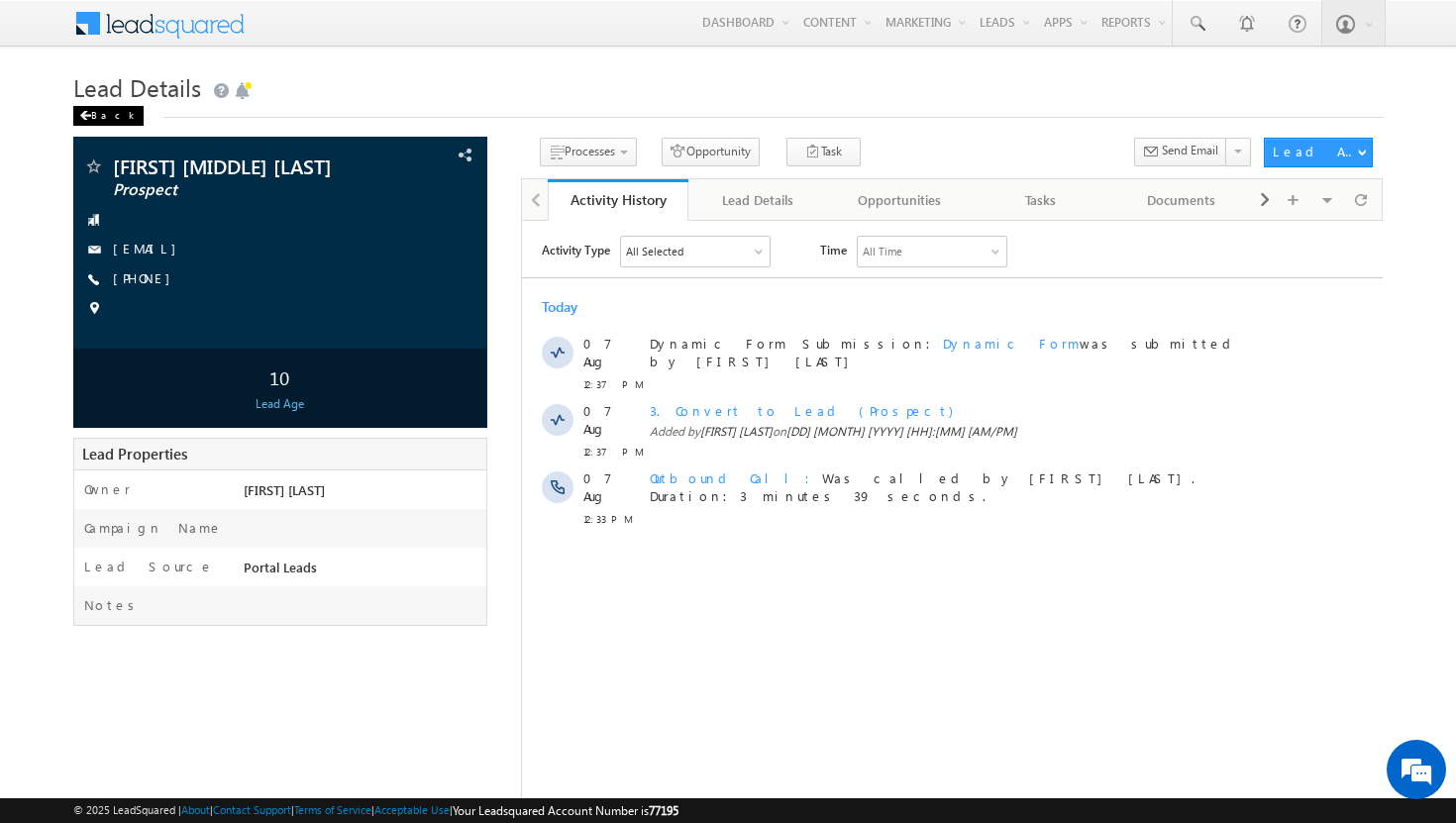 click on "Back" at bounding box center (108, 116) 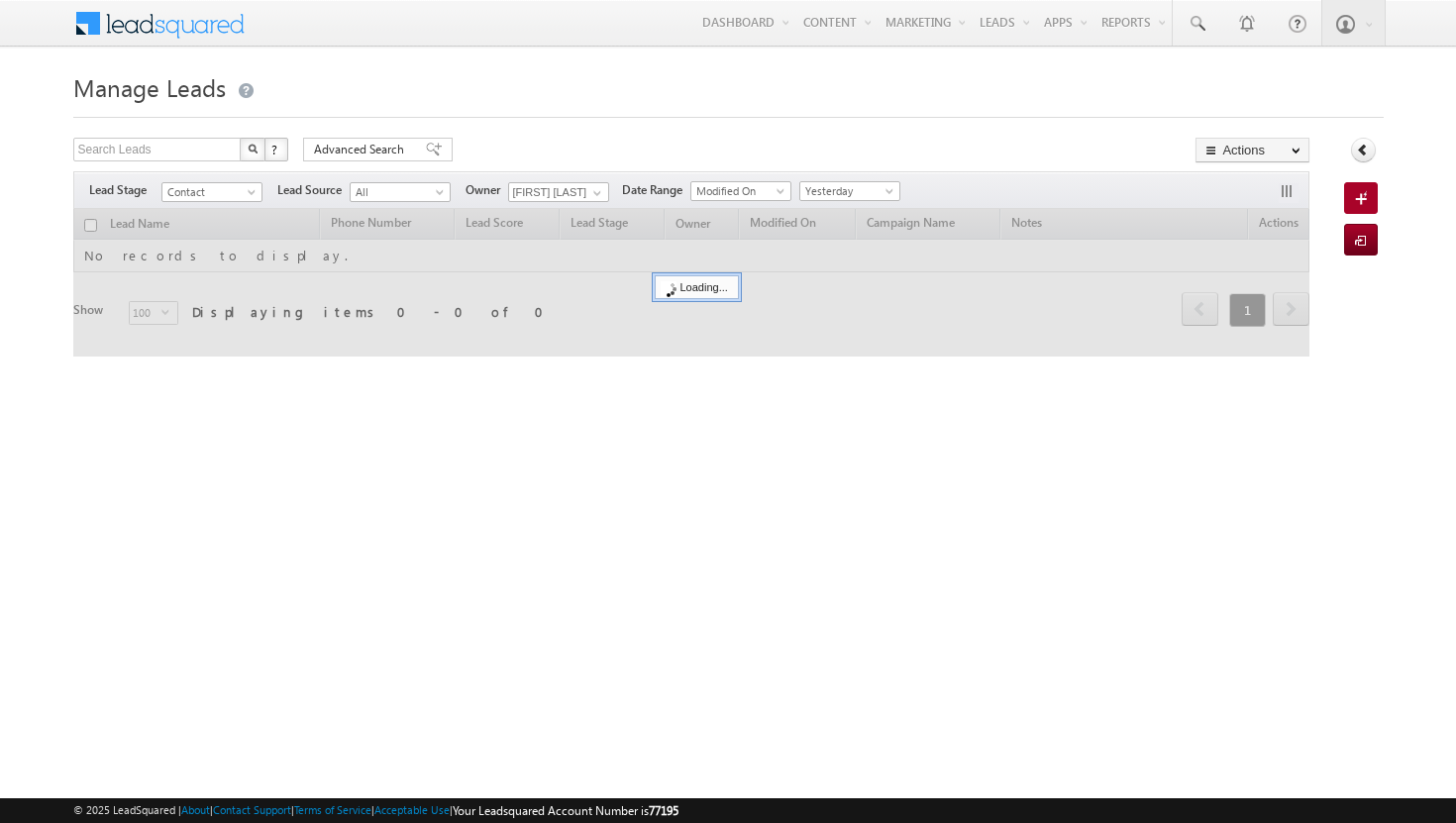 scroll, scrollTop: 0, scrollLeft: 0, axis: both 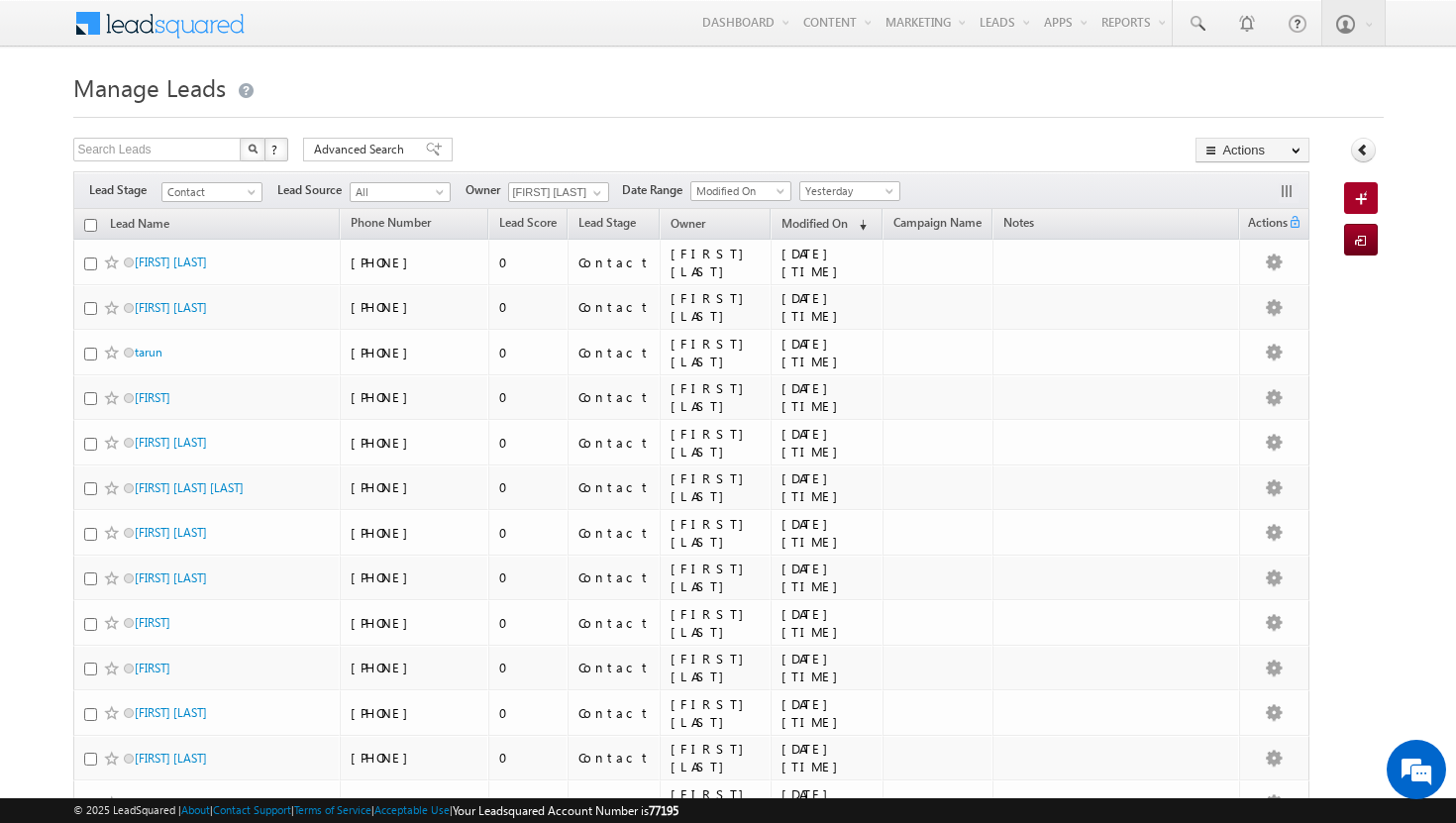click at bounding box center [90, 225] 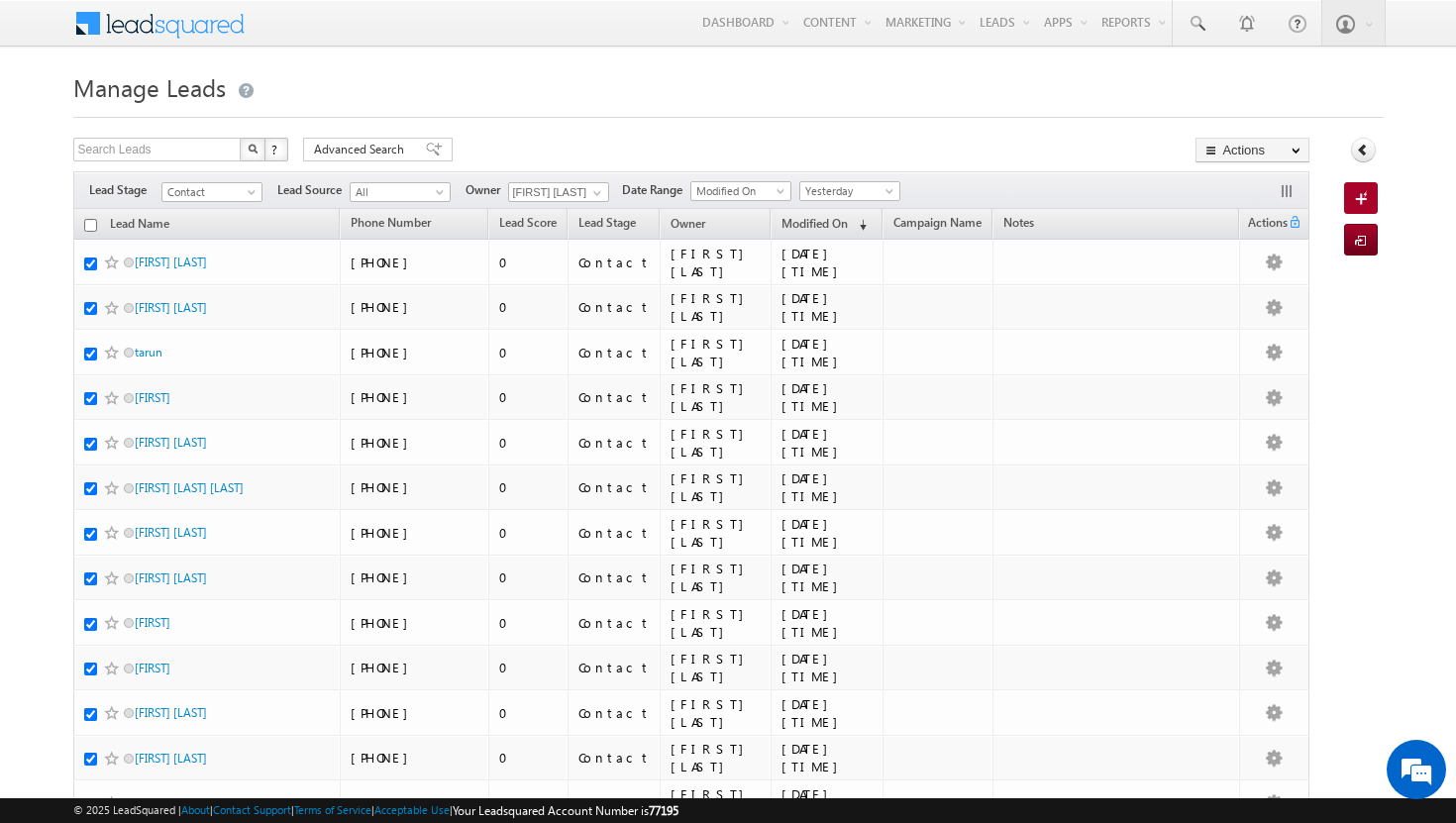 checkbox on "true" 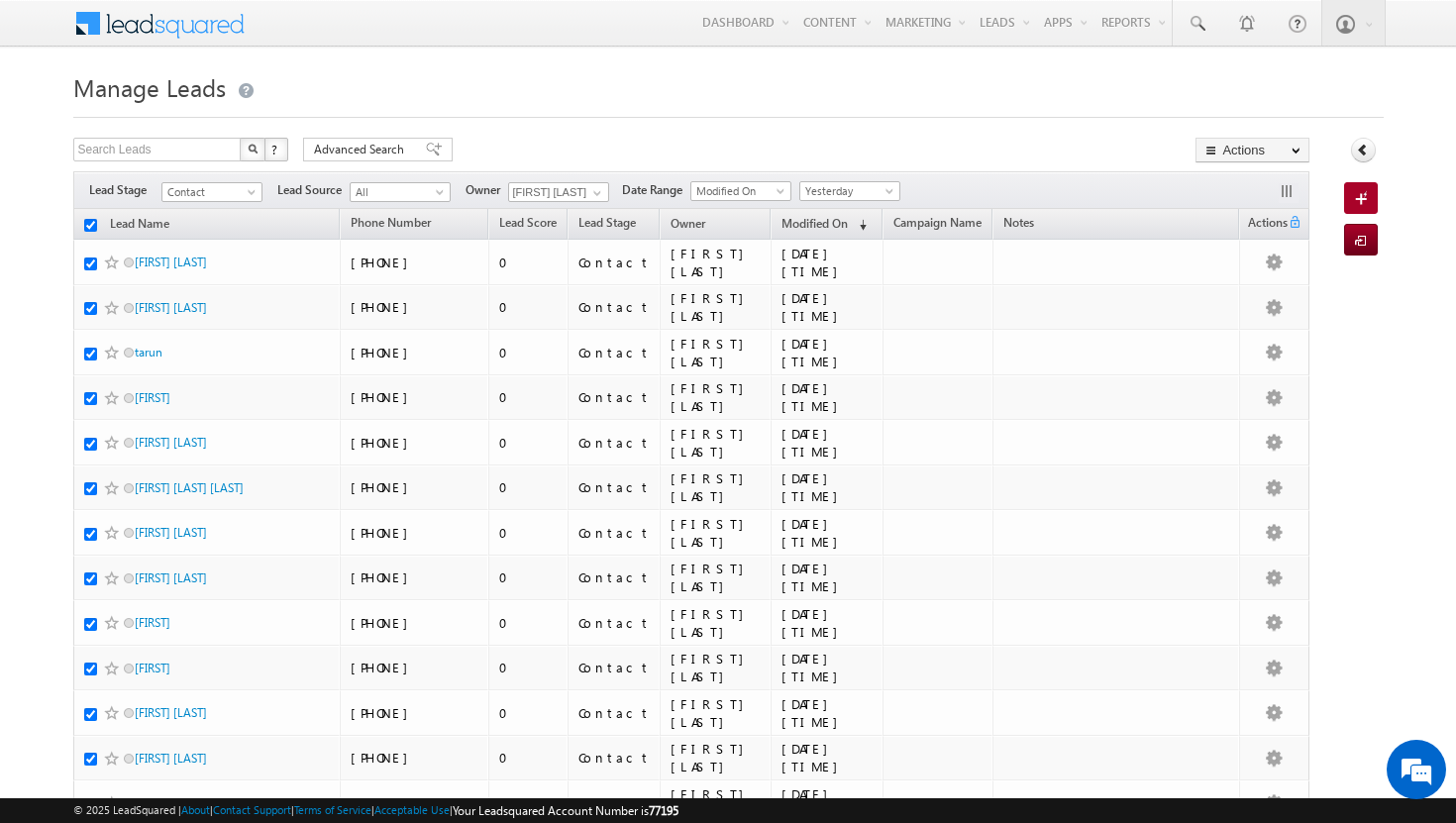 checkbox on "true" 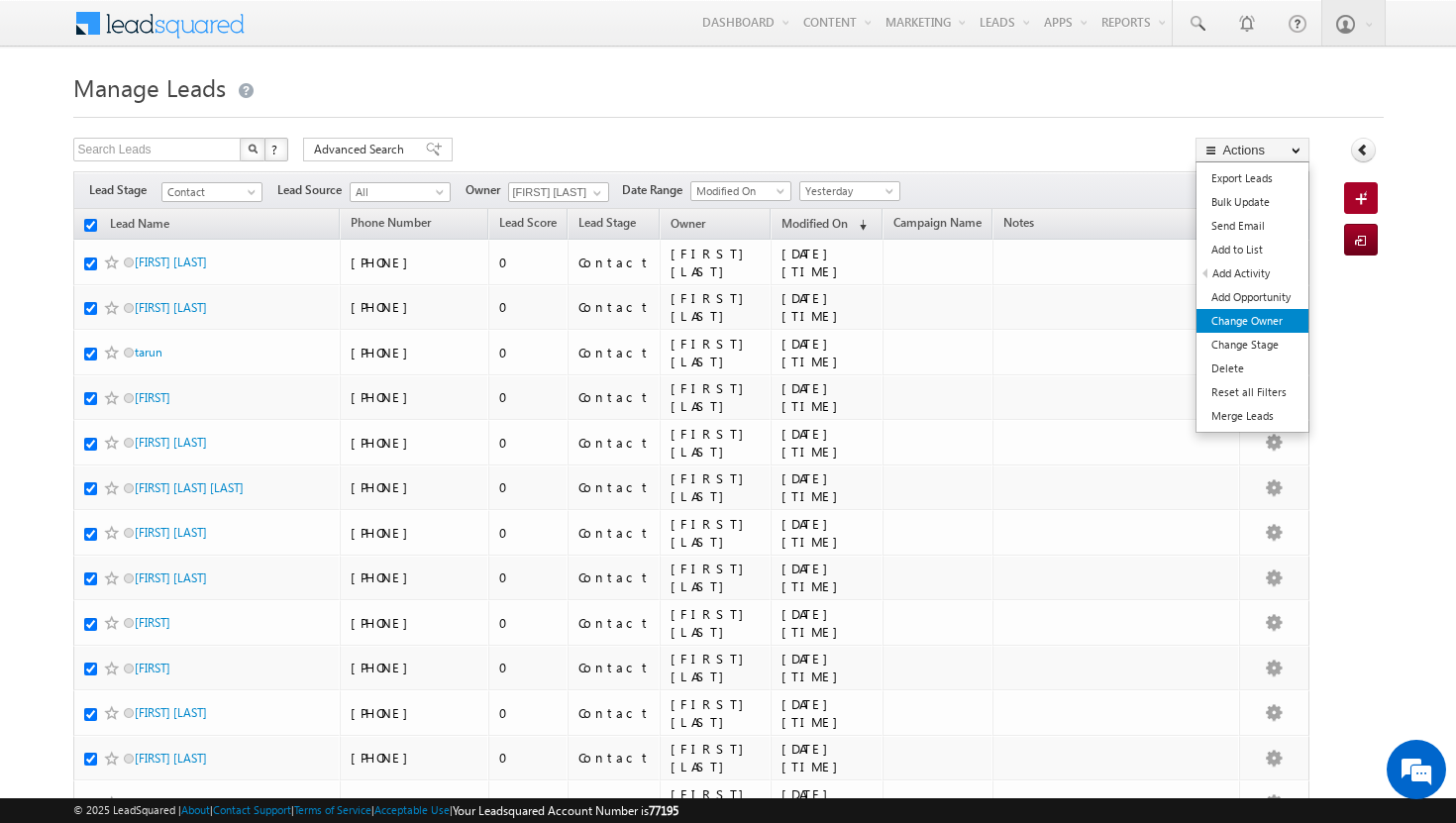 click on "Change Owner" at bounding box center [1252, 321] 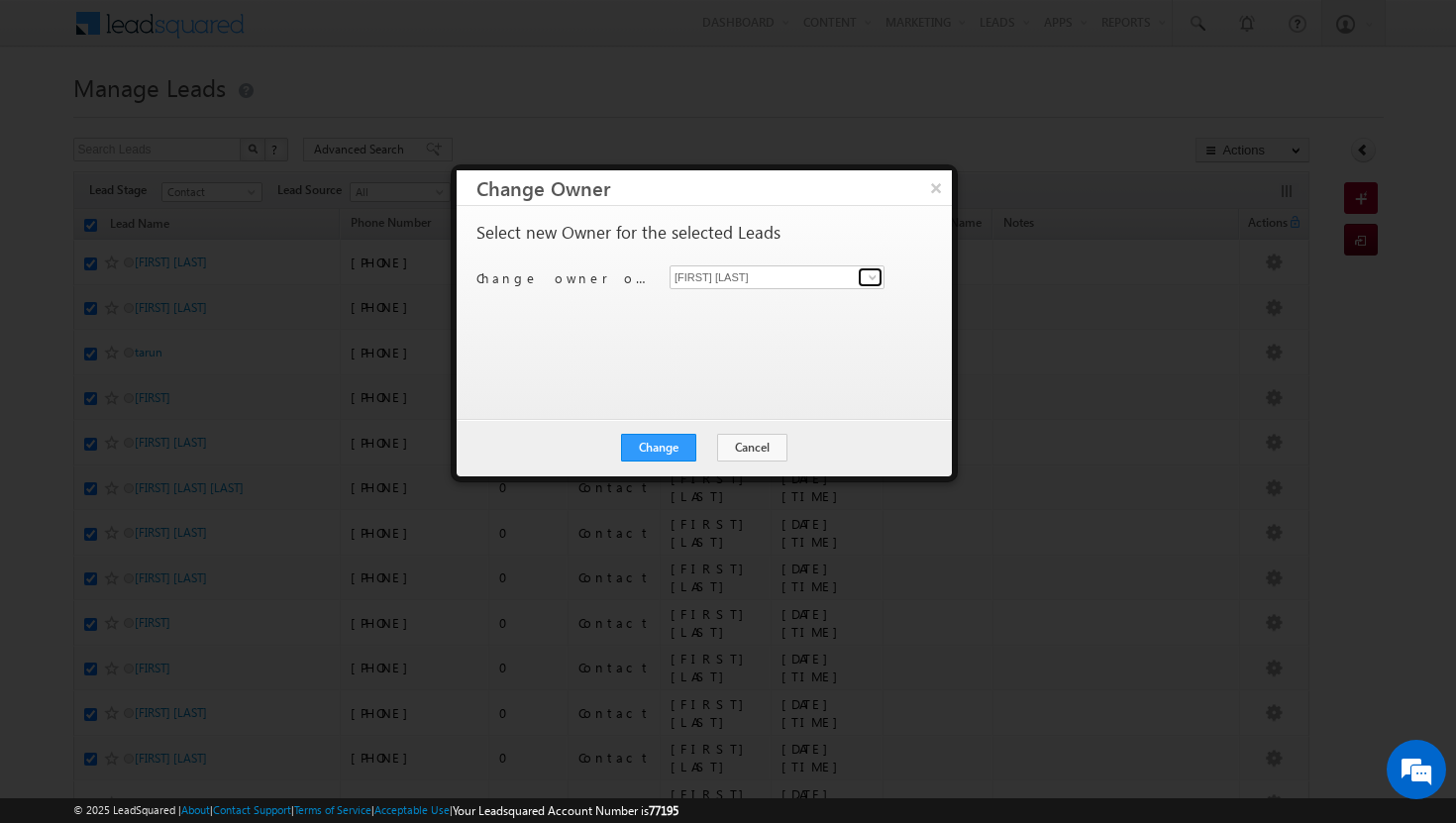 click at bounding box center (873, 277) 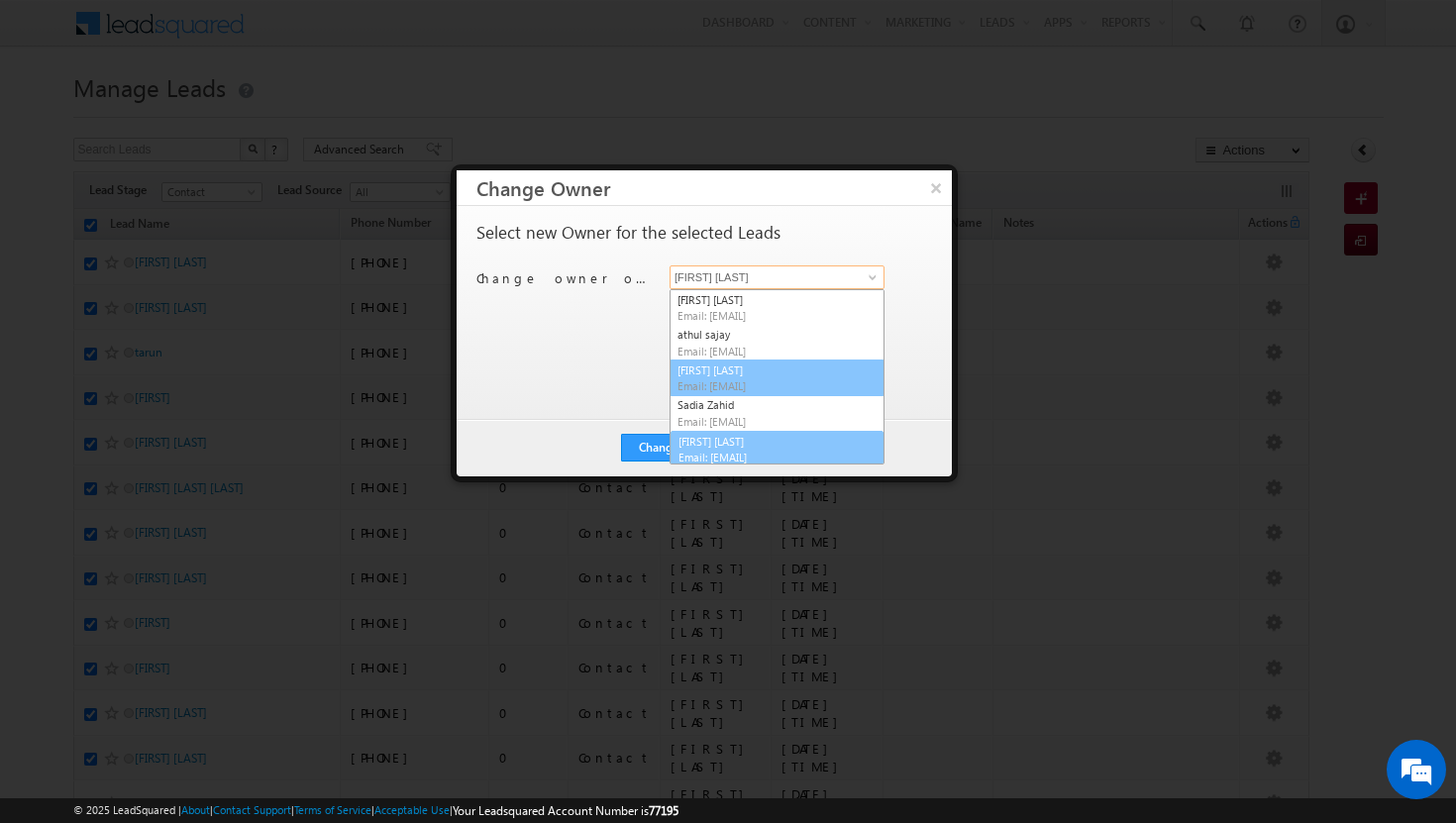 scroll, scrollTop: 5, scrollLeft: 0, axis: vertical 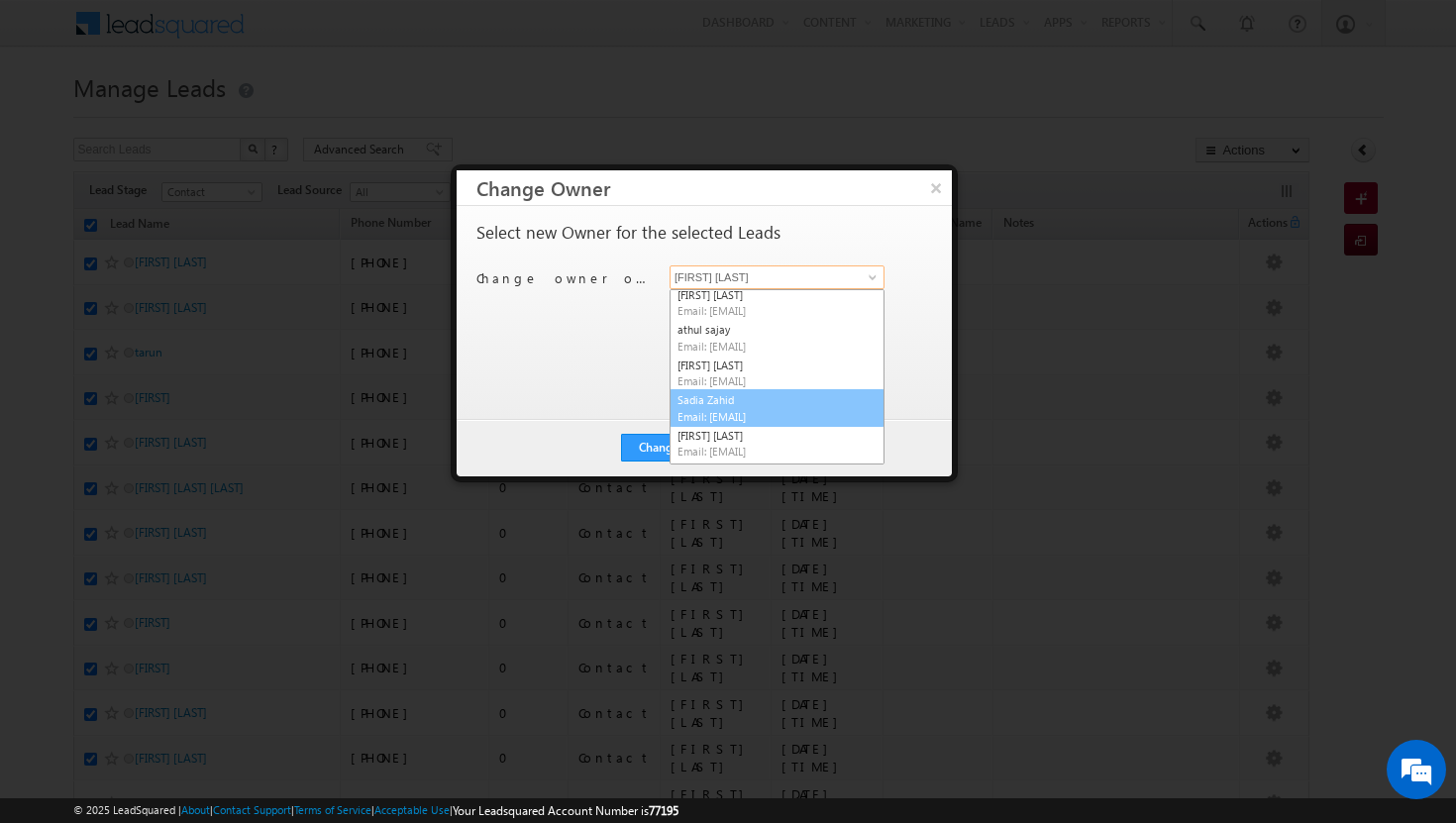 click on "Email: [EMAIL]" at bounding box center (767, 416) 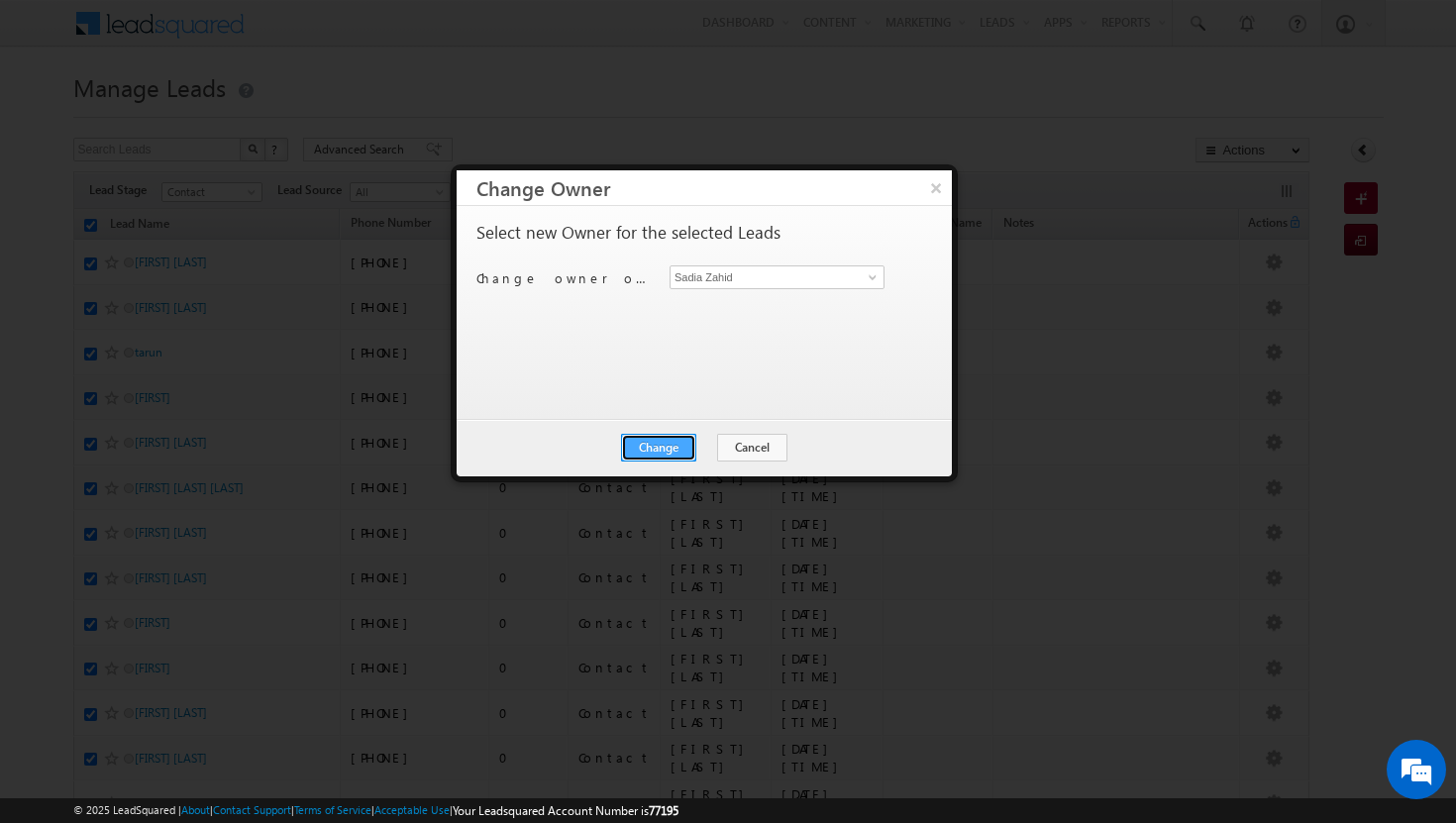 click on "Change" at bounding box center (659, 448) 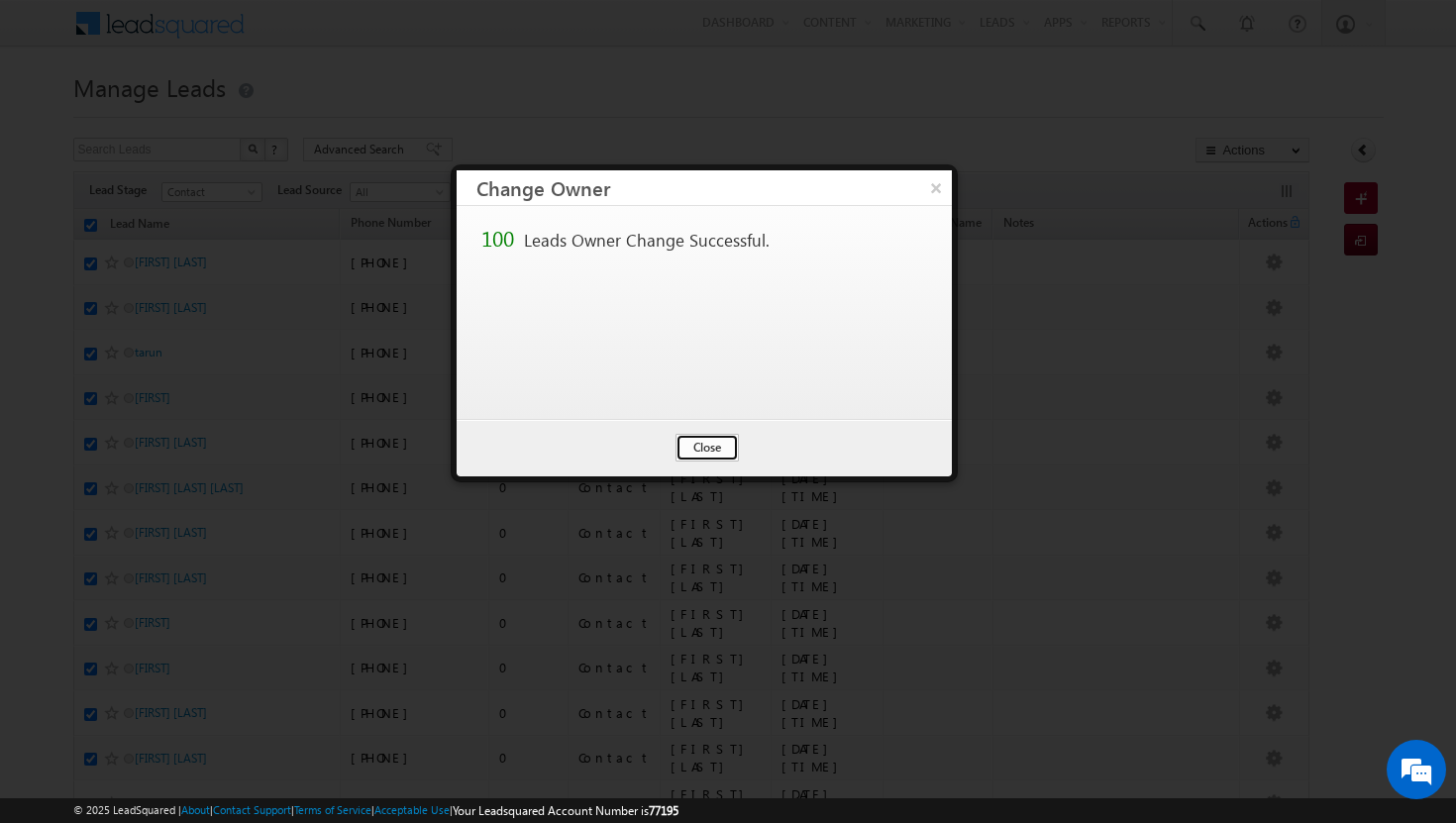 click on "Close" at bounding box center [707, 448] 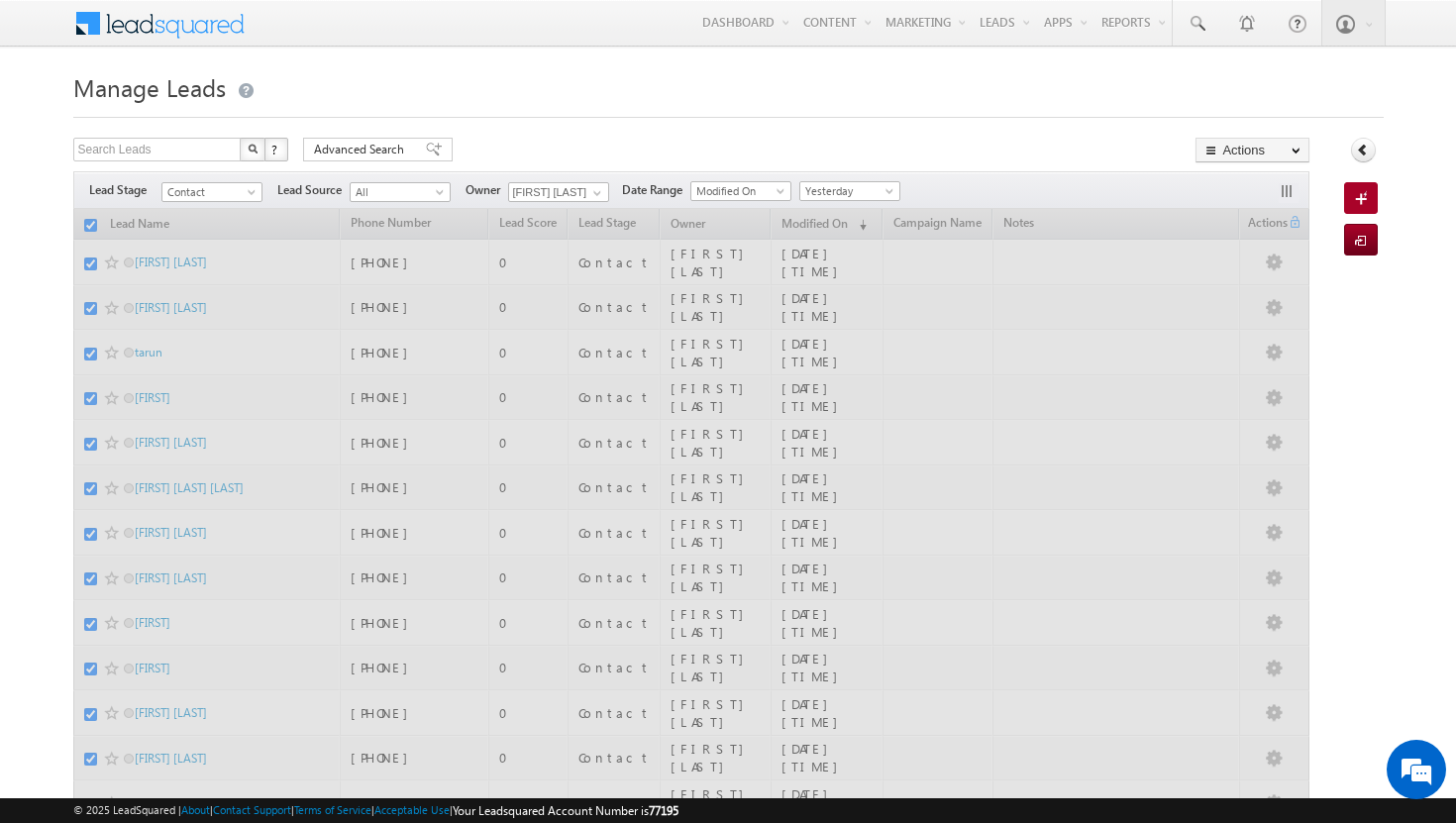 checkbox on "false" 